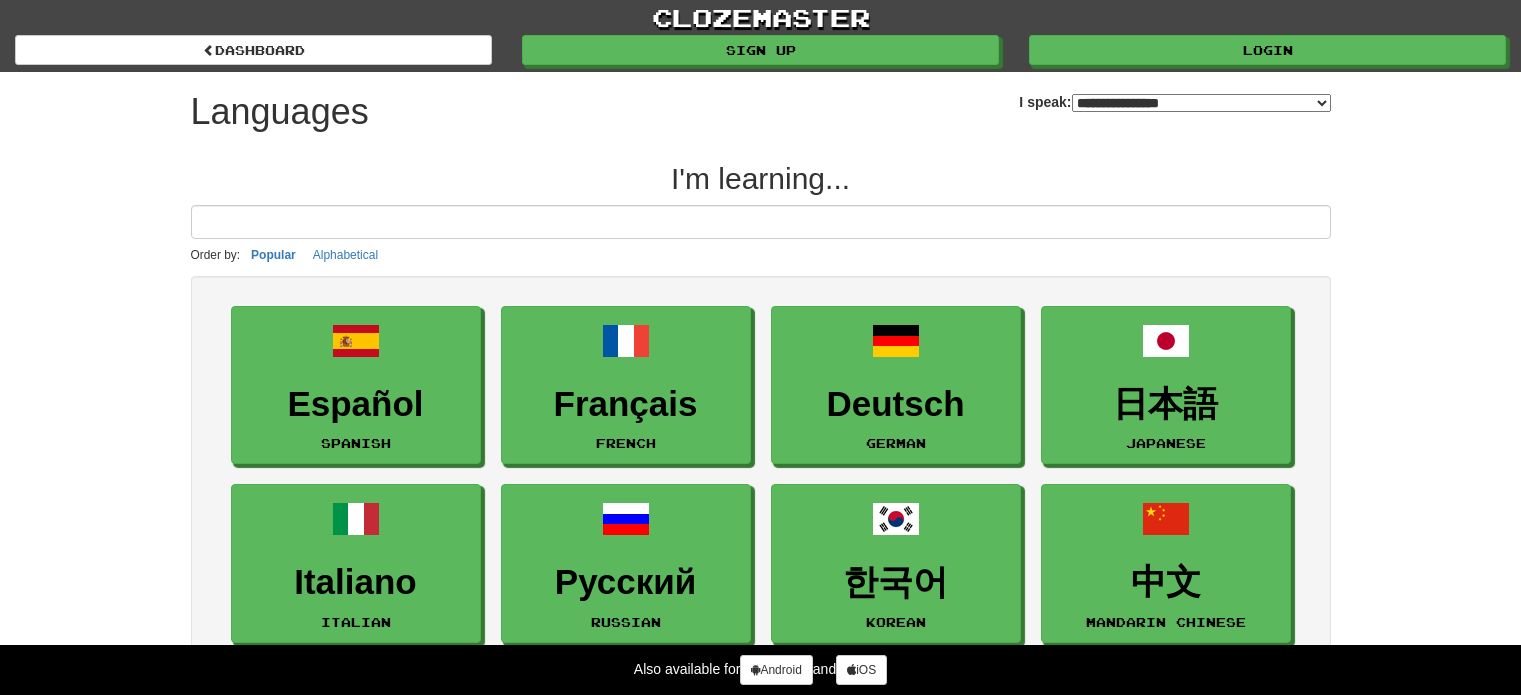 select on "*******" 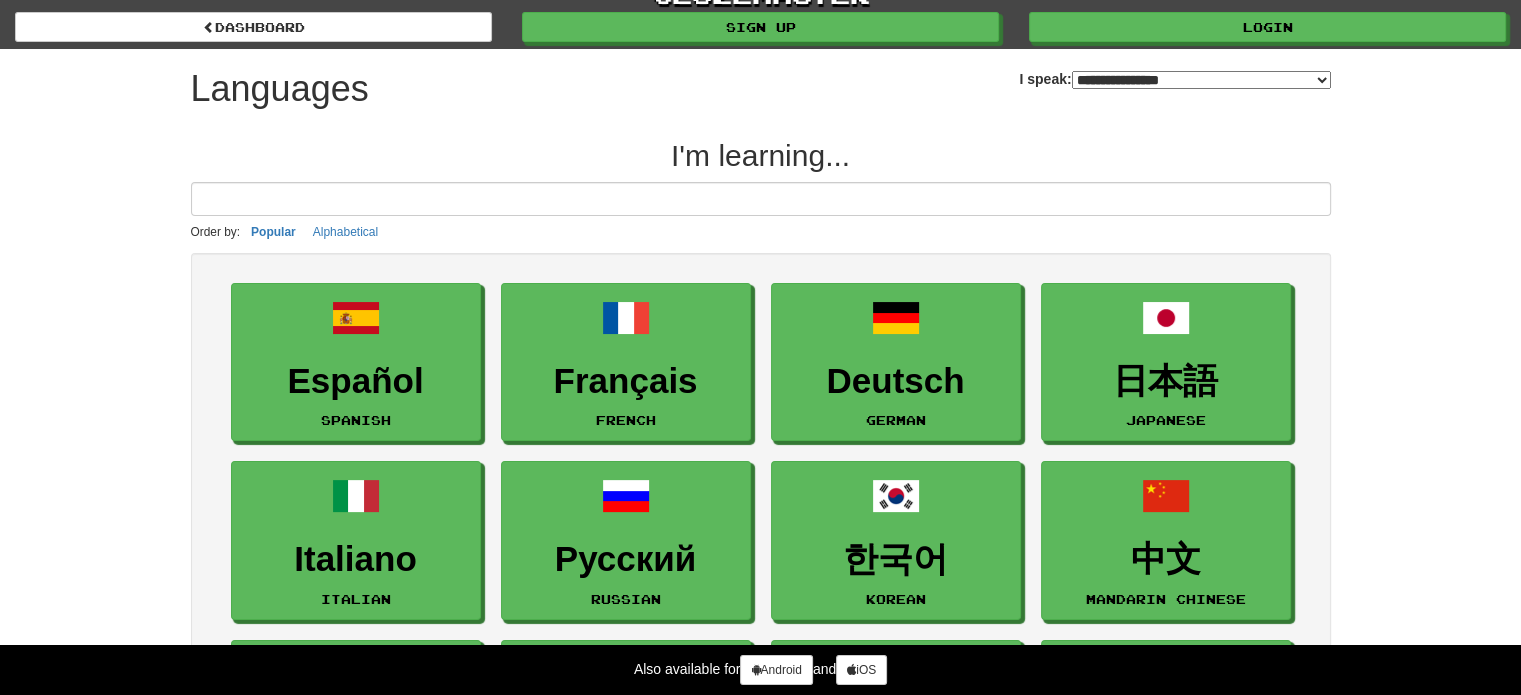 scroll, scrollTop: 0, scrollLeft: 0, axis: both 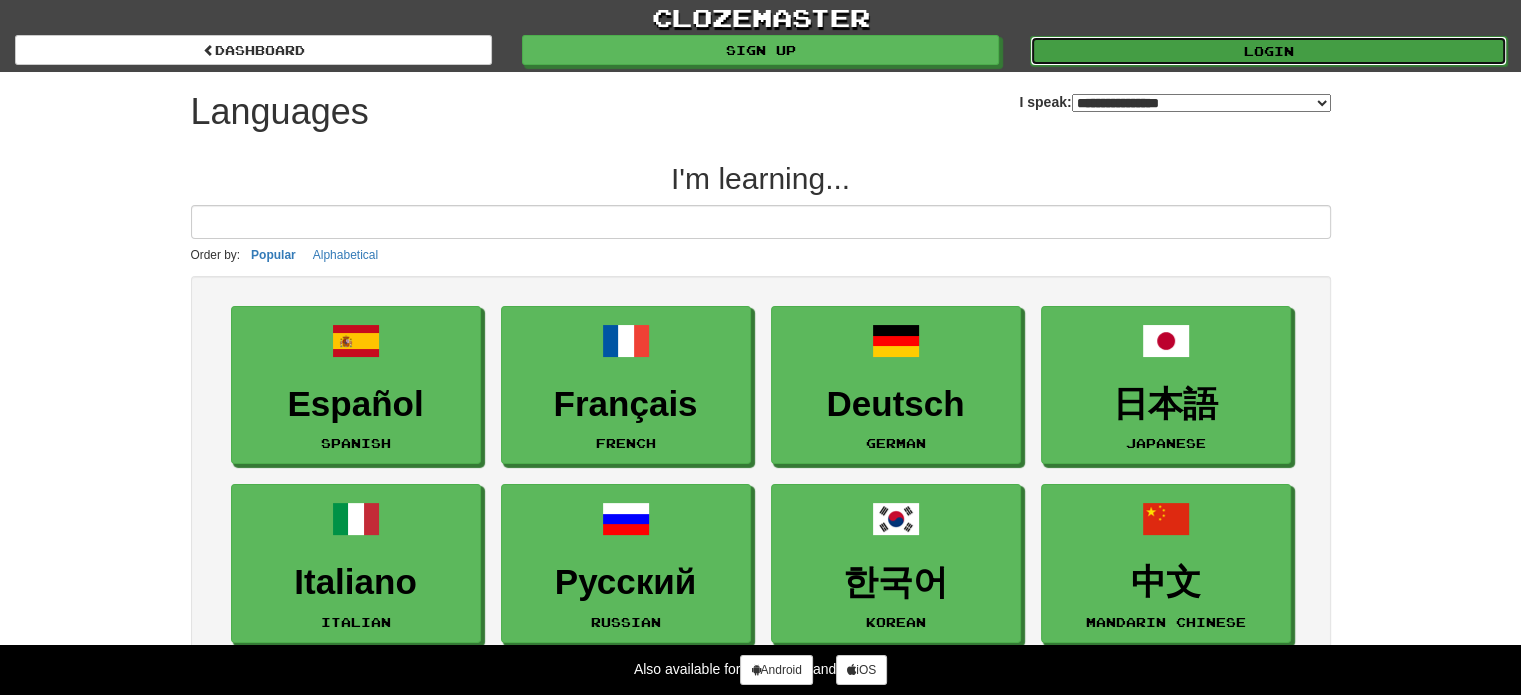 click on "Login" at bounding box center [1268, 51] 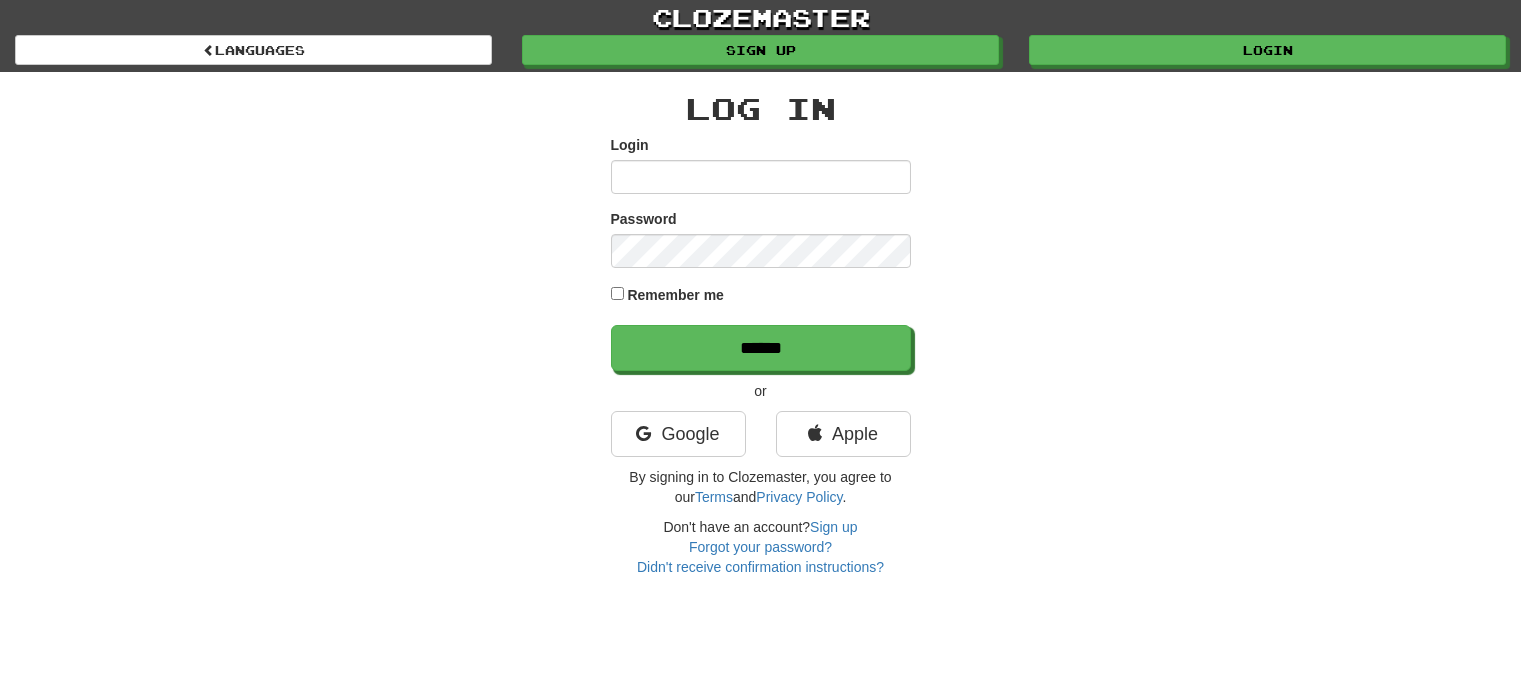 scroll, scrollTop: 0, scrollLeft: 0, axis: both 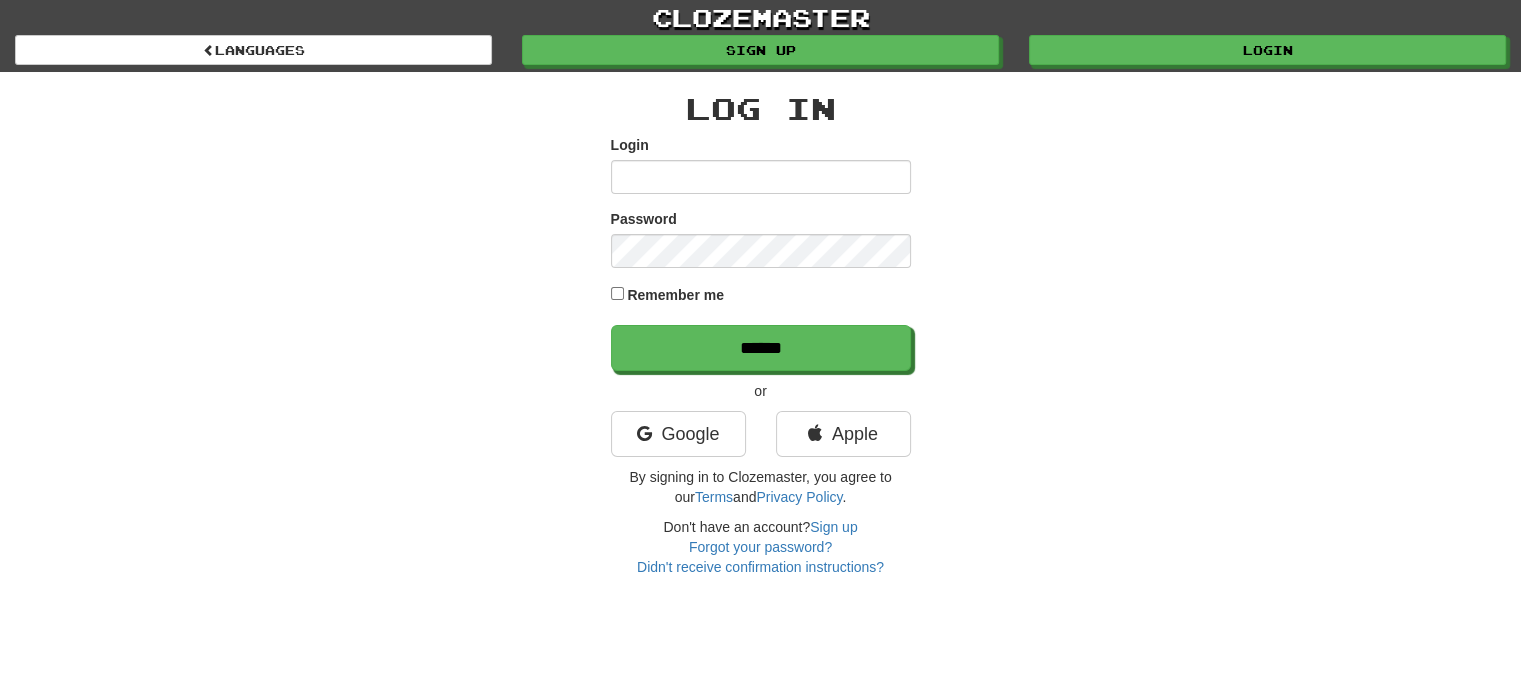 type on "****" 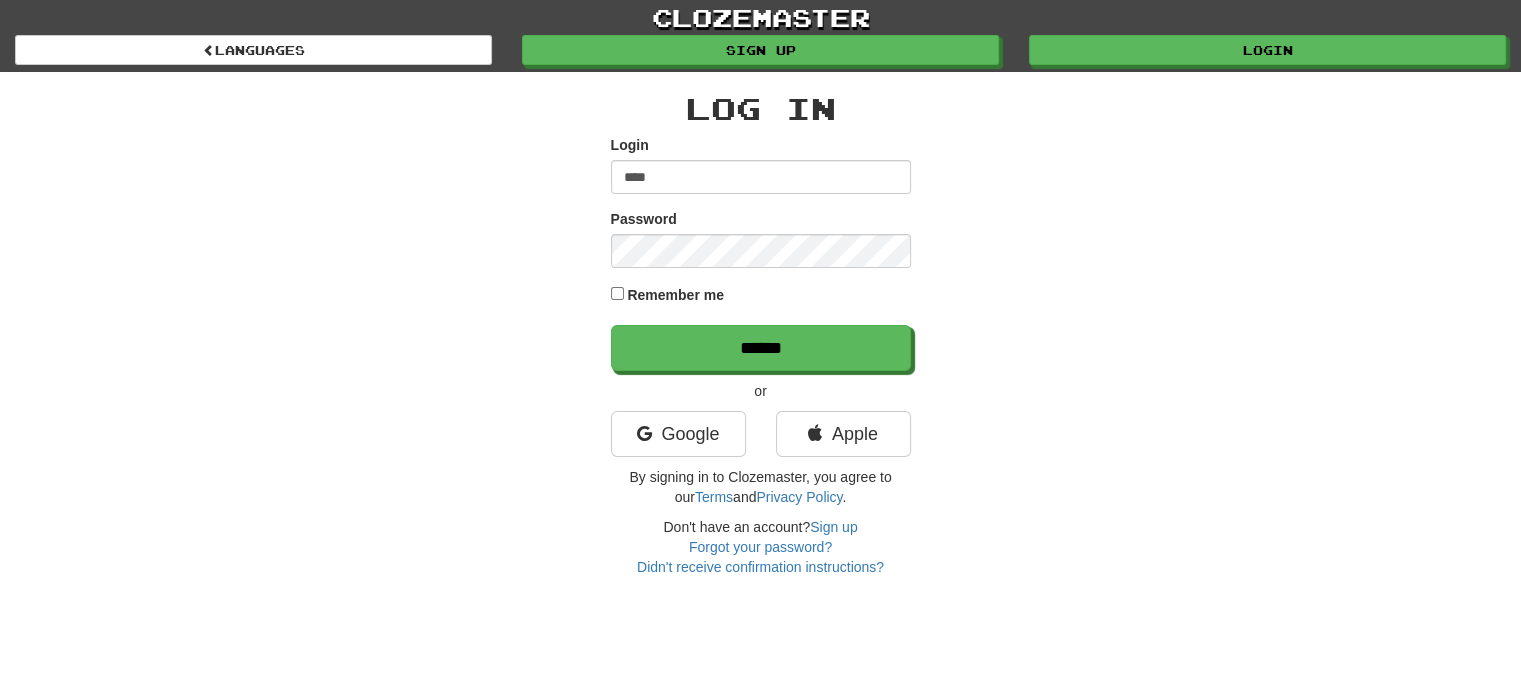click on "Remember me" at bounding box center [675, 295] 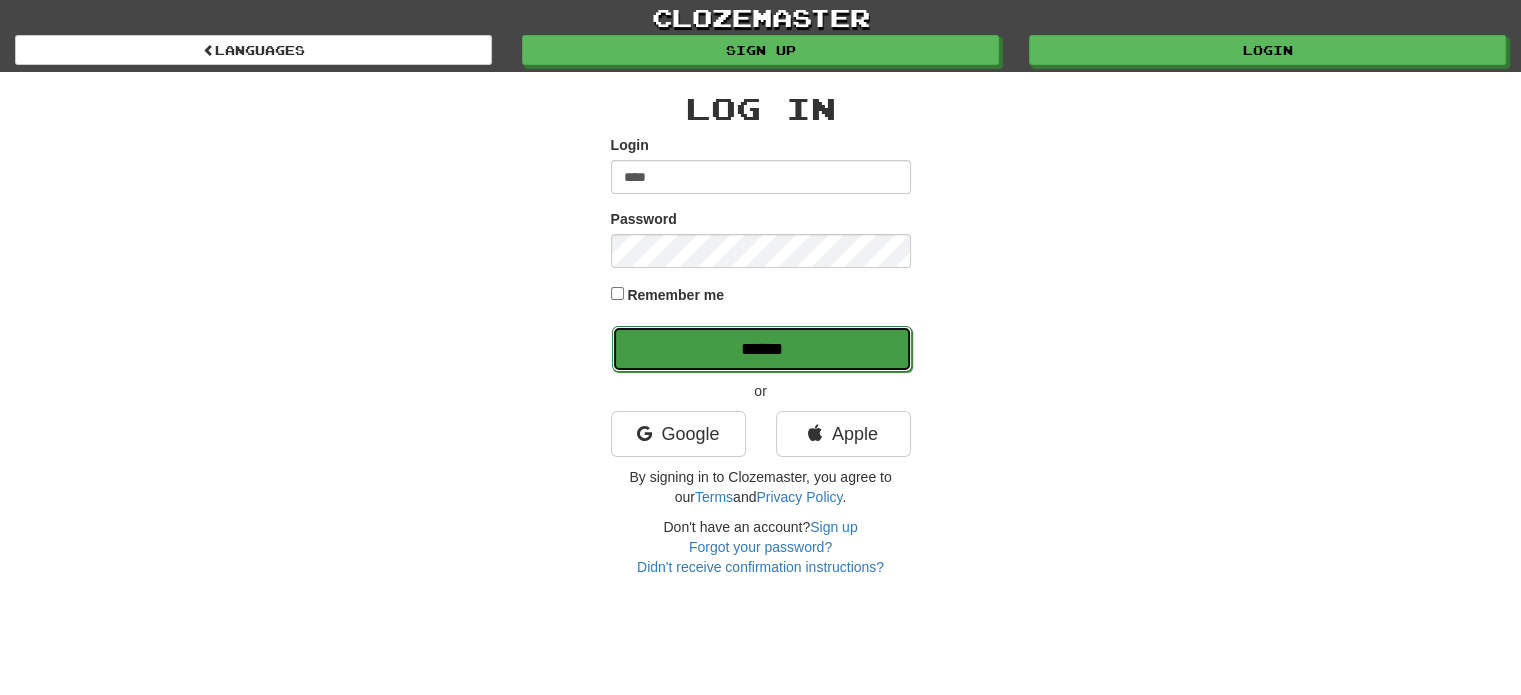 click on "******" at bounding box center [762, 349] 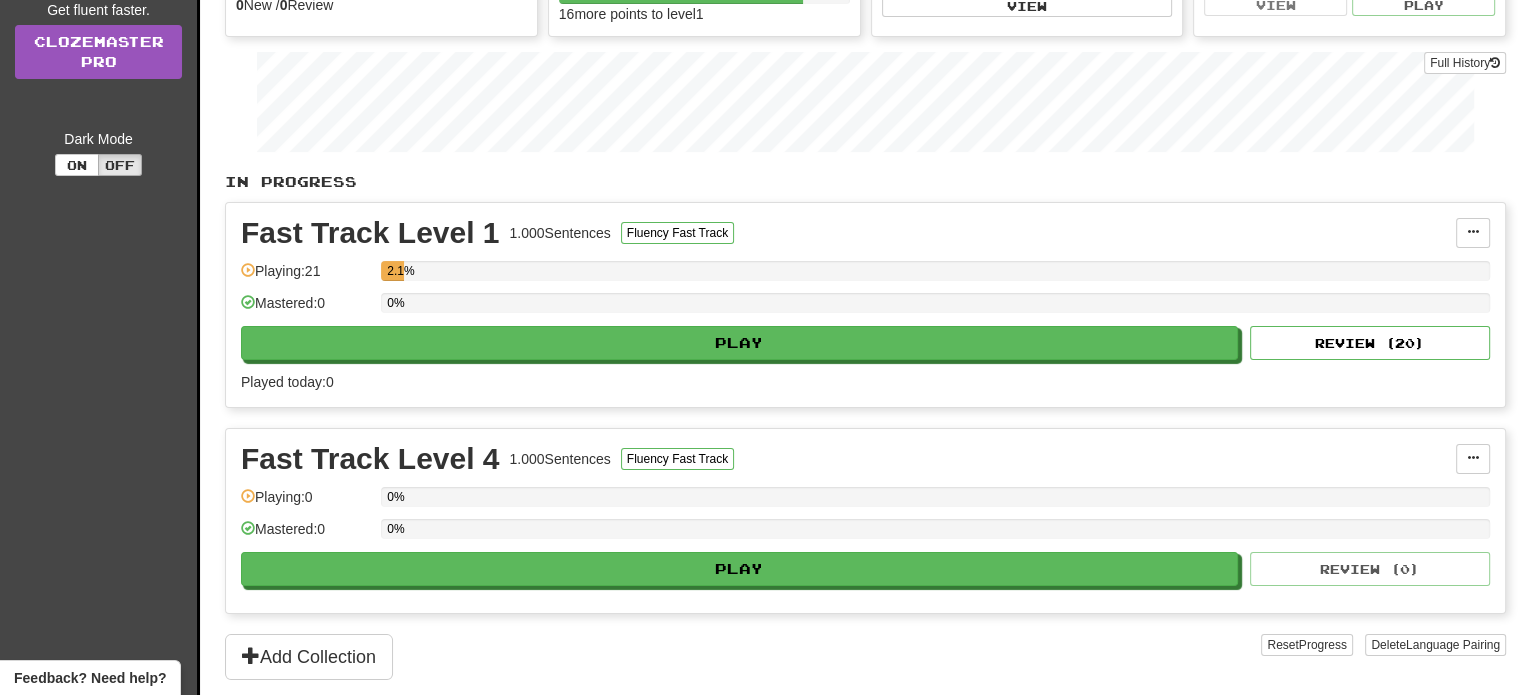 scroll, scrollTop: 400, scrollLeft: 0, axis: vertical 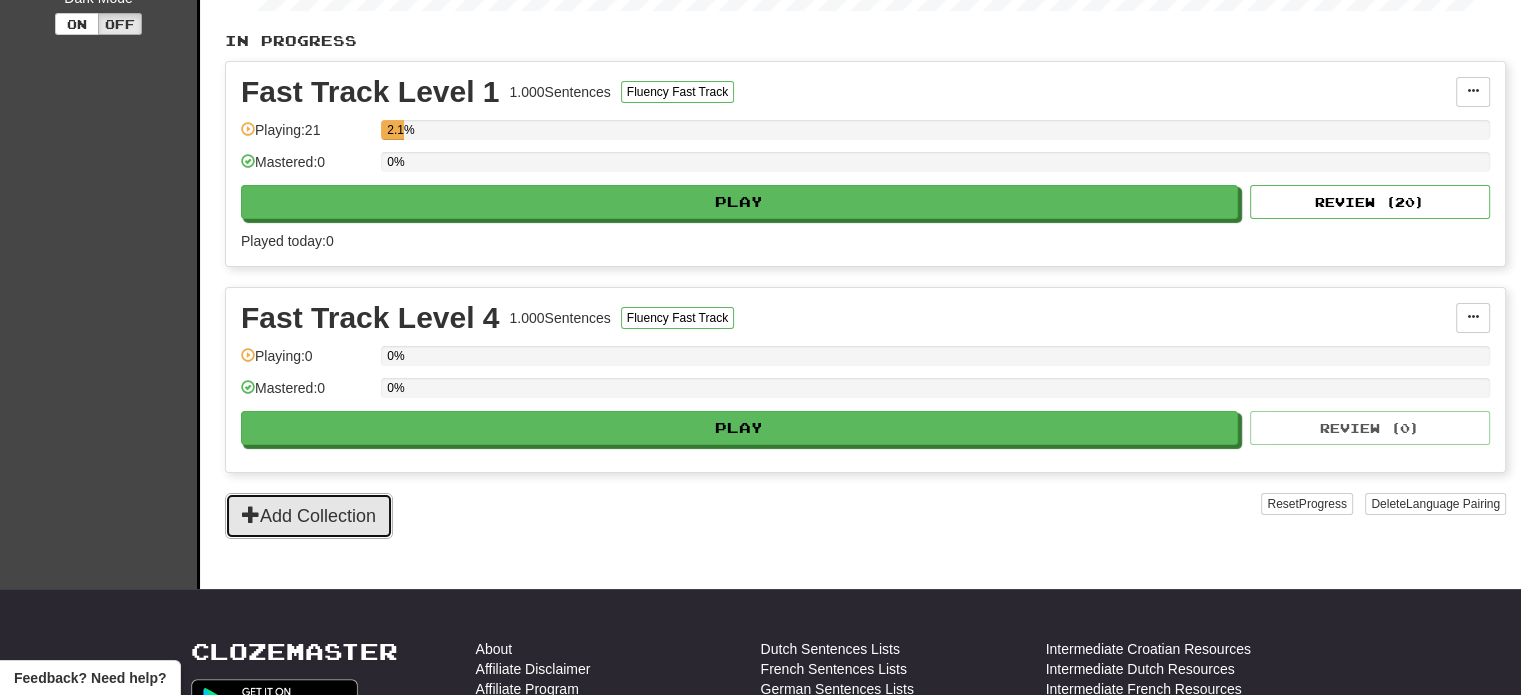 click on "Add Collection" at bounding box center [309, 516] 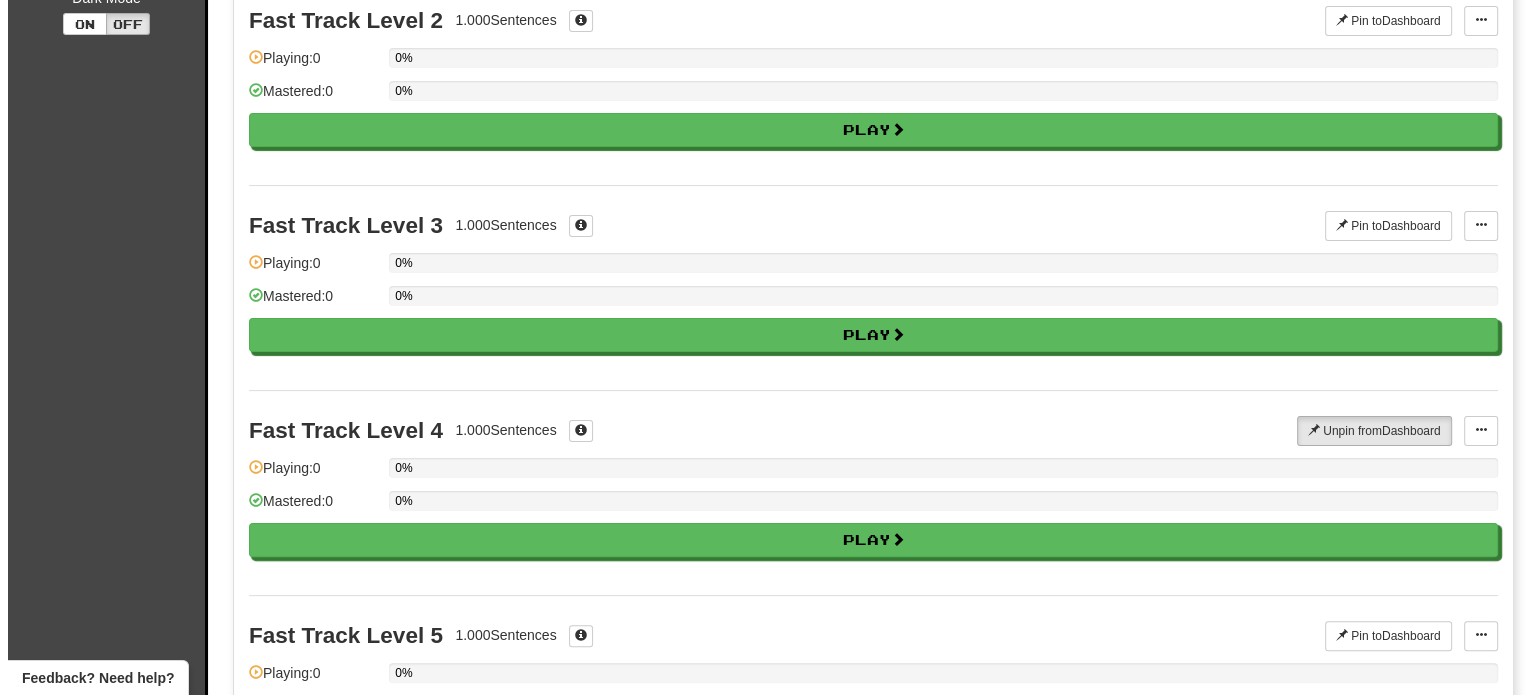scroll, scrollTop: 0, scrollLeft: 0, axis: both 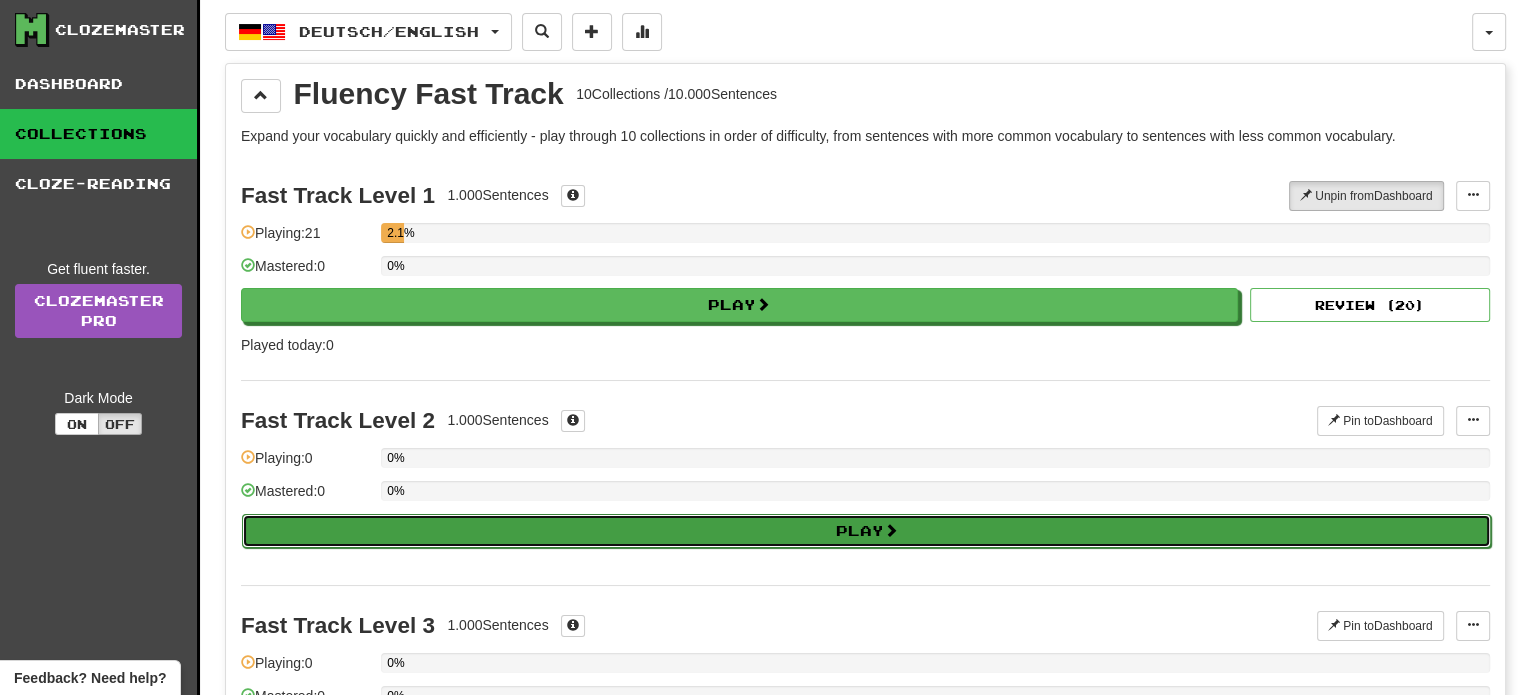 click on "Play" at bounding box center [866, 531] 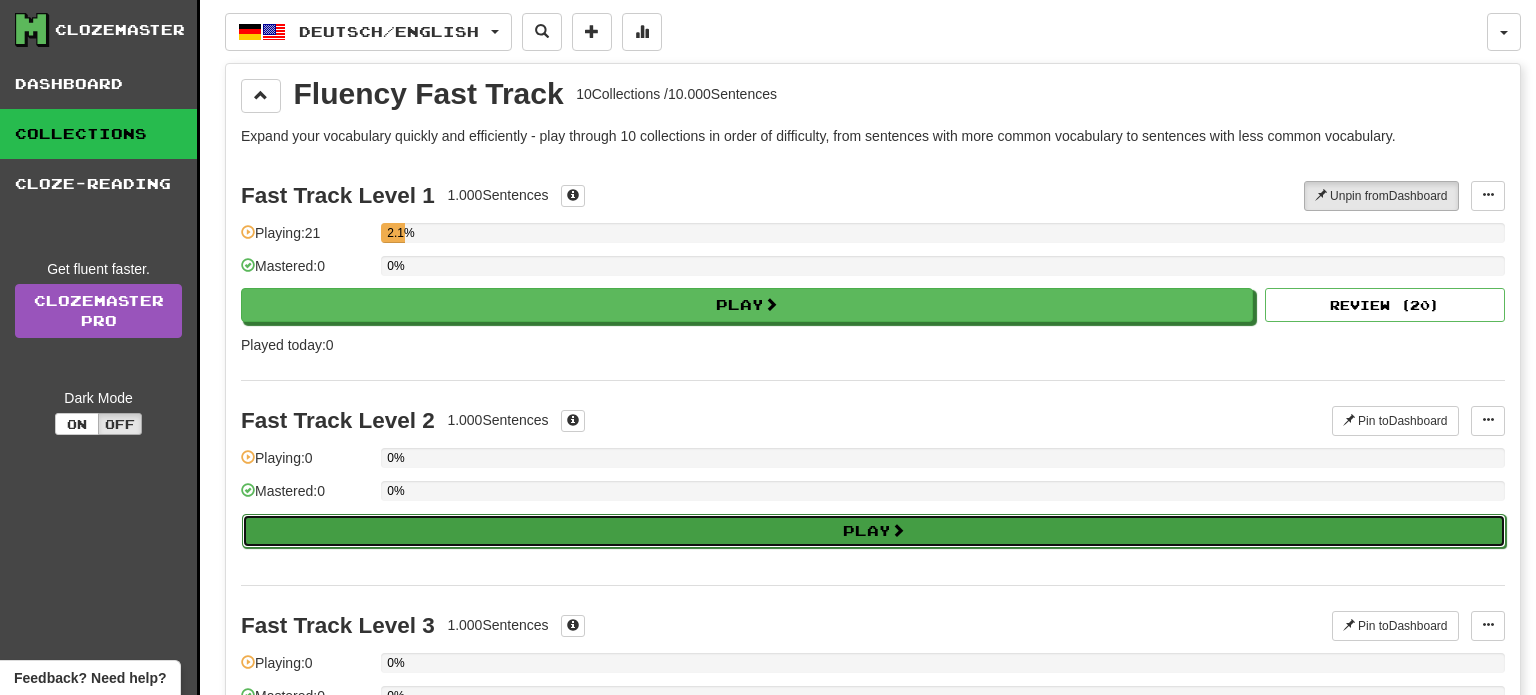 select on "**" 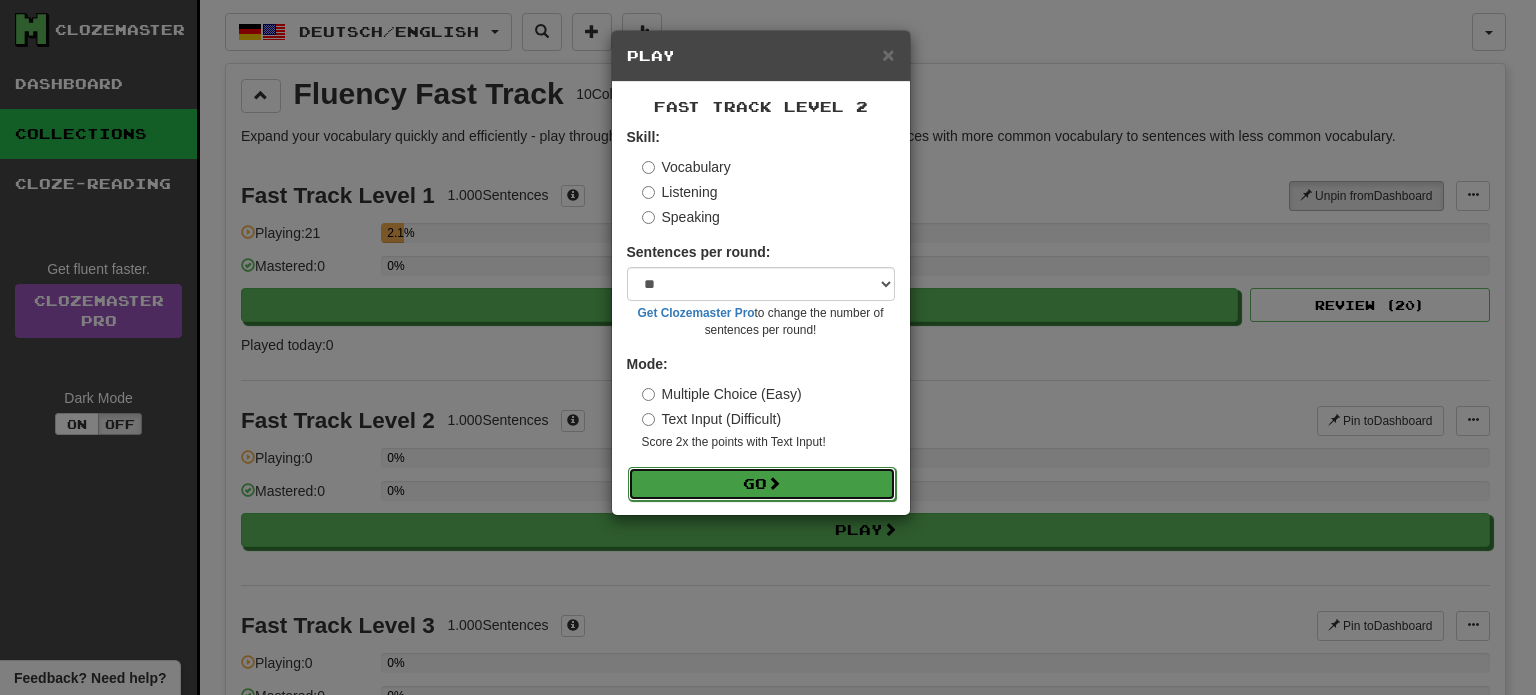 click on "Go" at bounding box center (762, 484) 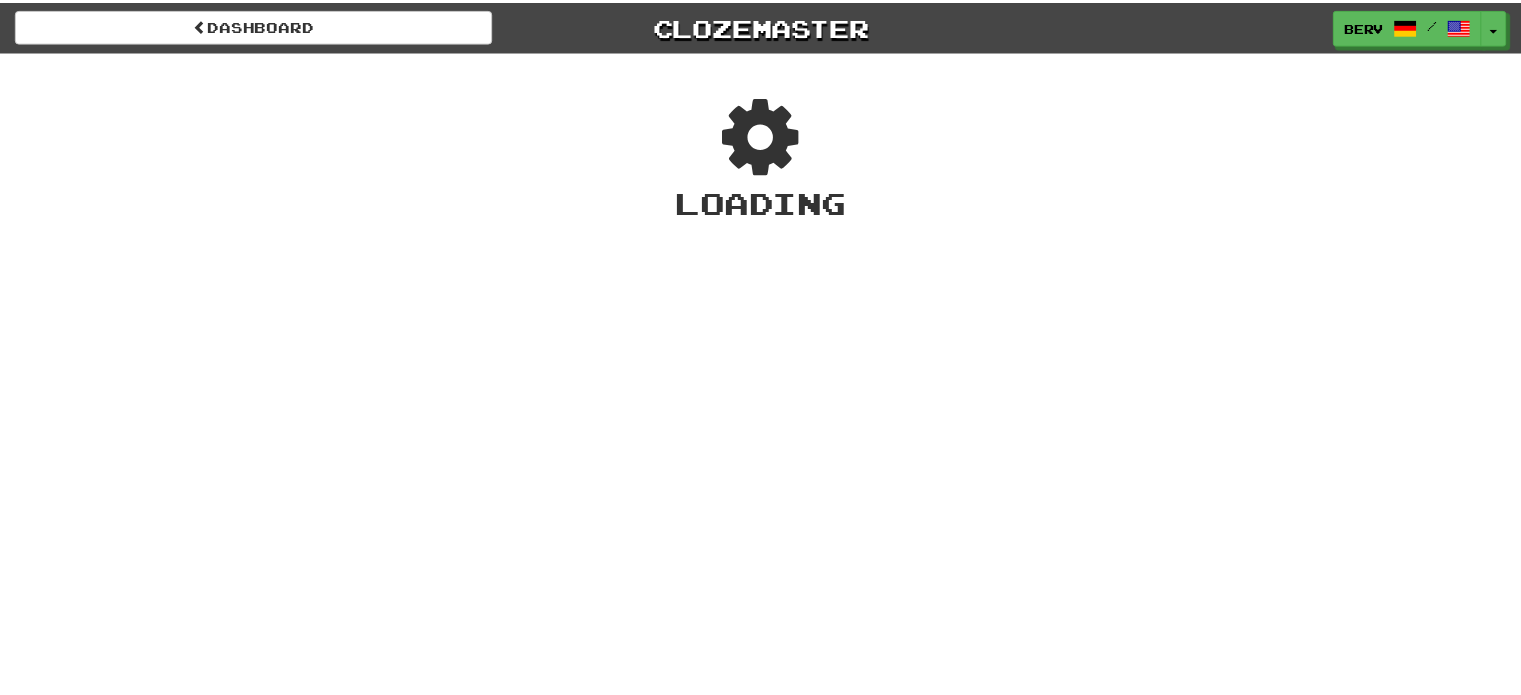 scroll, scrollTop: 0, scrollLeft: 0, axis: both 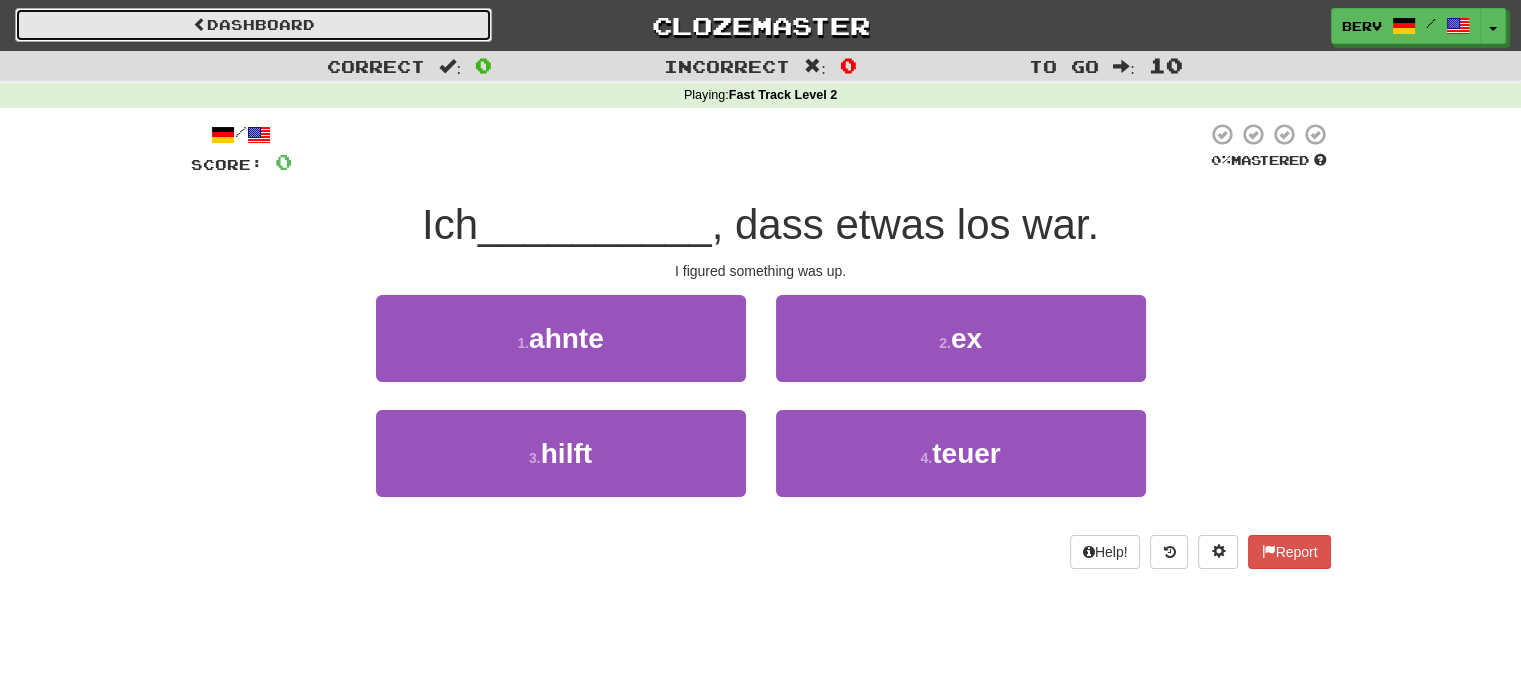 click at bounding box center (200, 24) 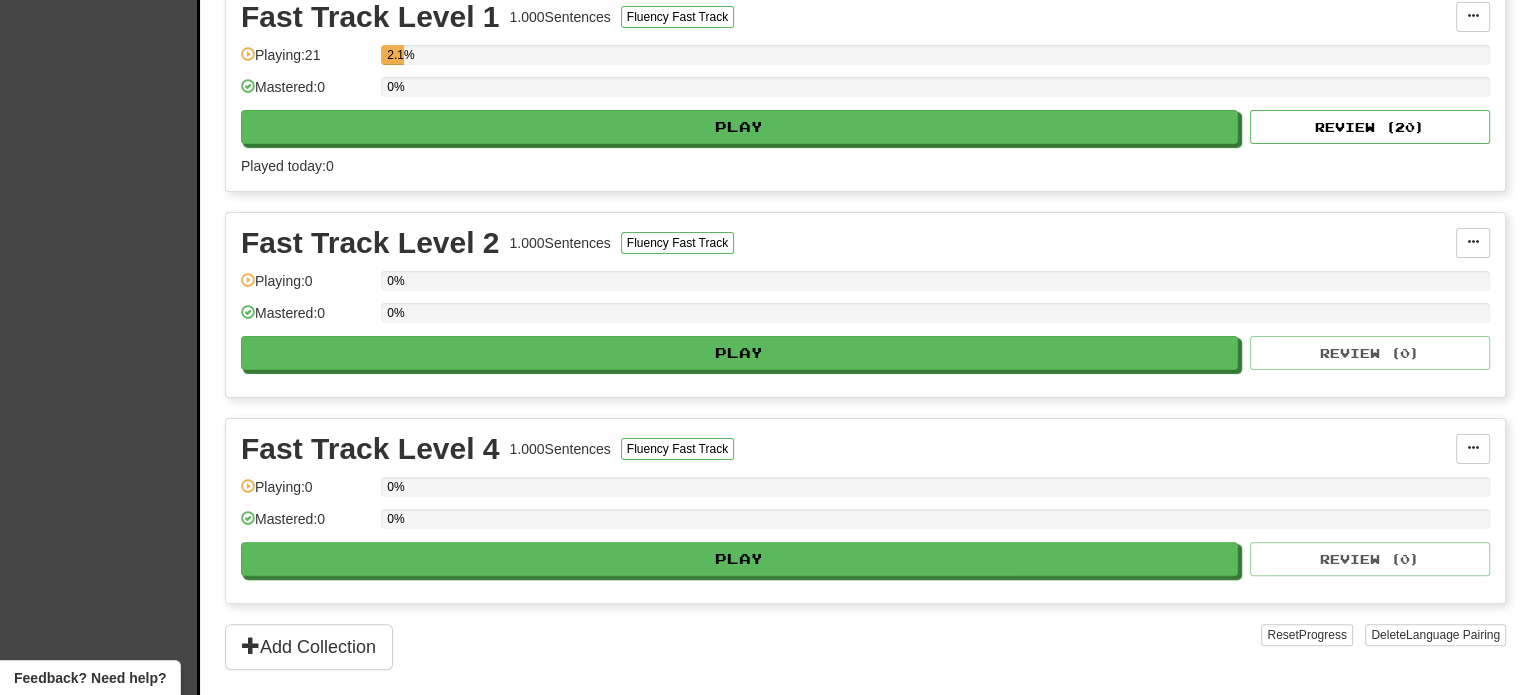 scroll, scrollTop: 500, scrollLeft: 0, axis: vertical 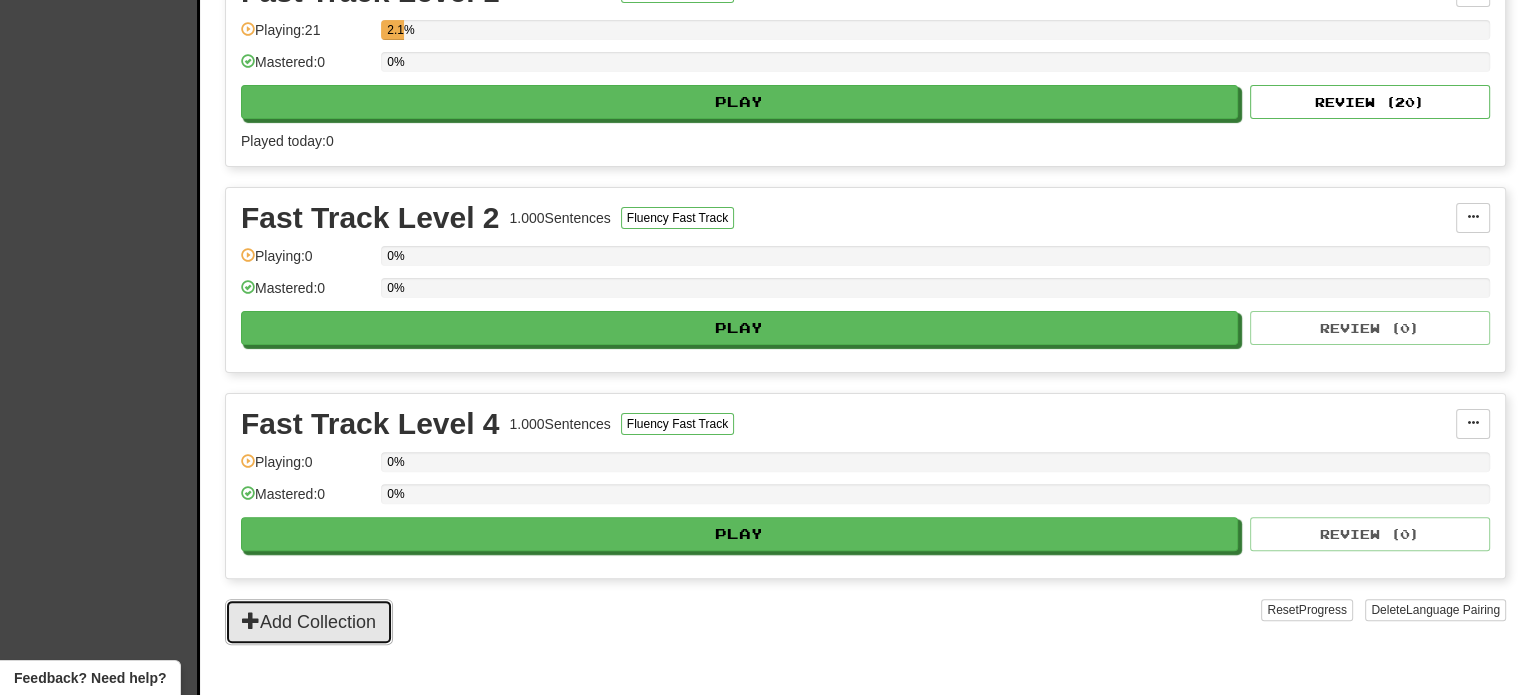 click on "Add Collection" at bounding box center (309, 622) 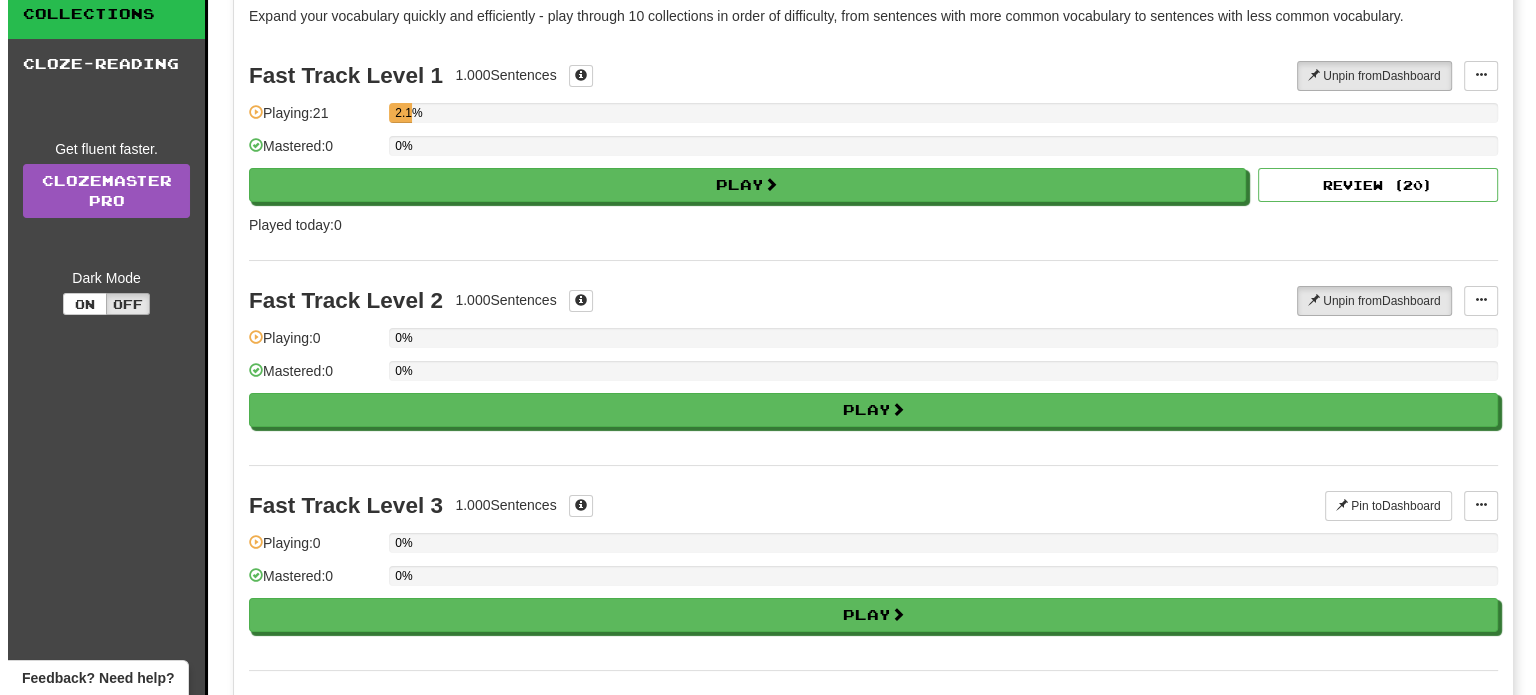 scroll, scrollTop: 100, scrollLeft: 0, axis: vertical 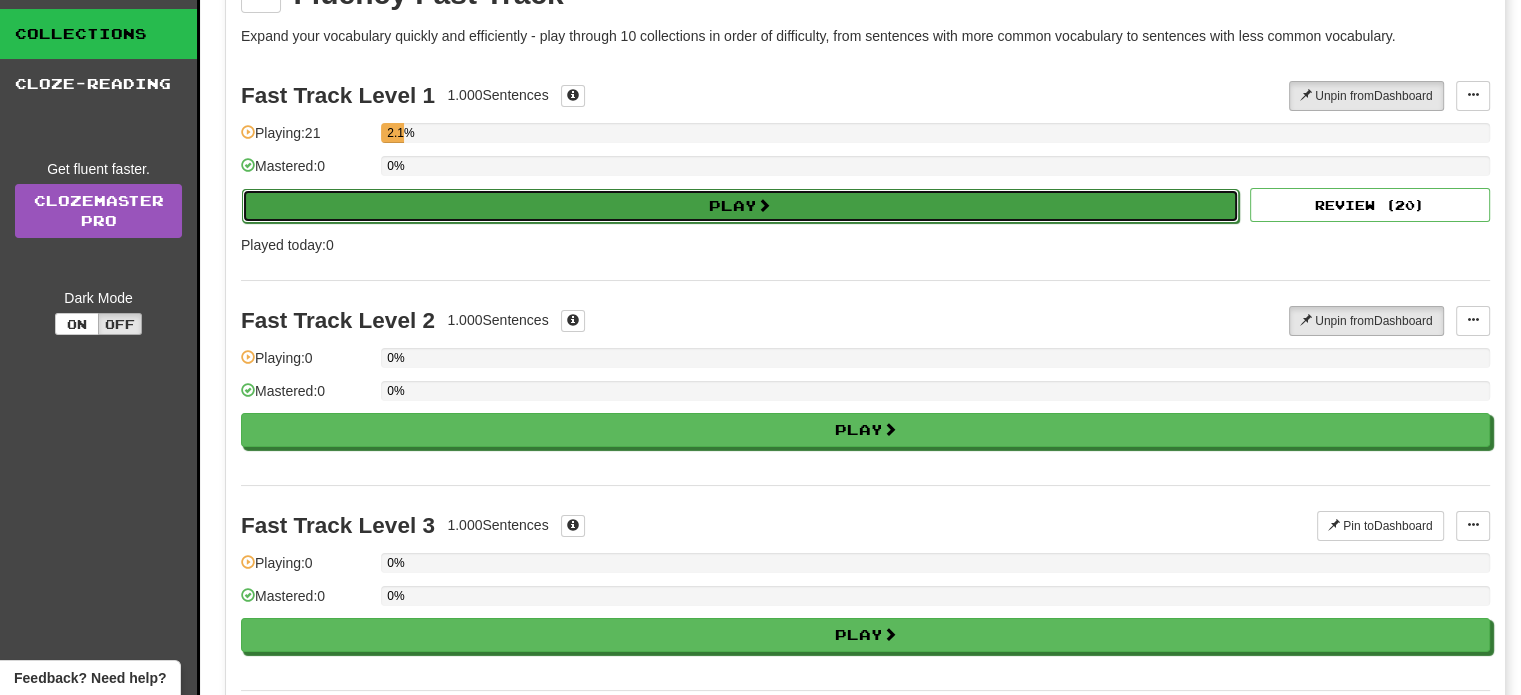 click on "Play" at bounding box center [740, 206] 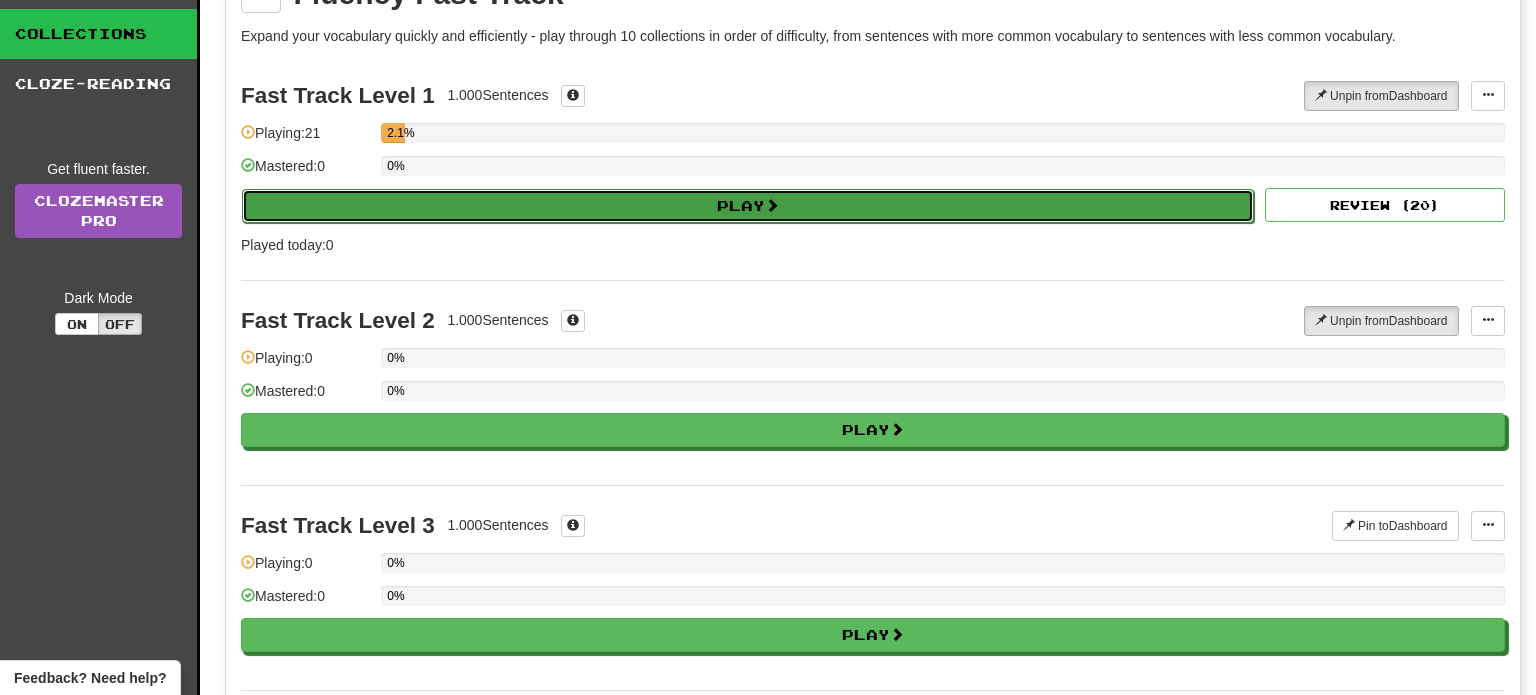 select on "**" 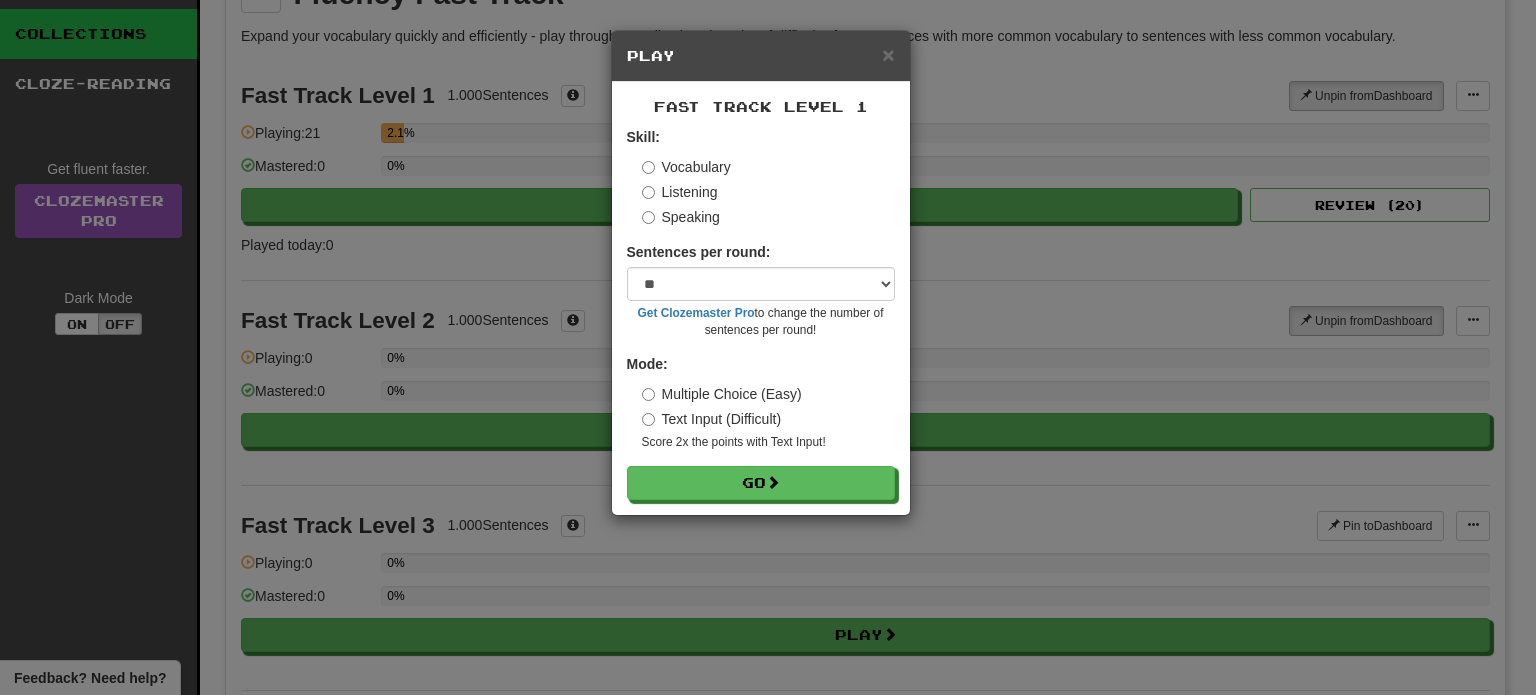 click on "Speaking" at bounding box center (681, 217) 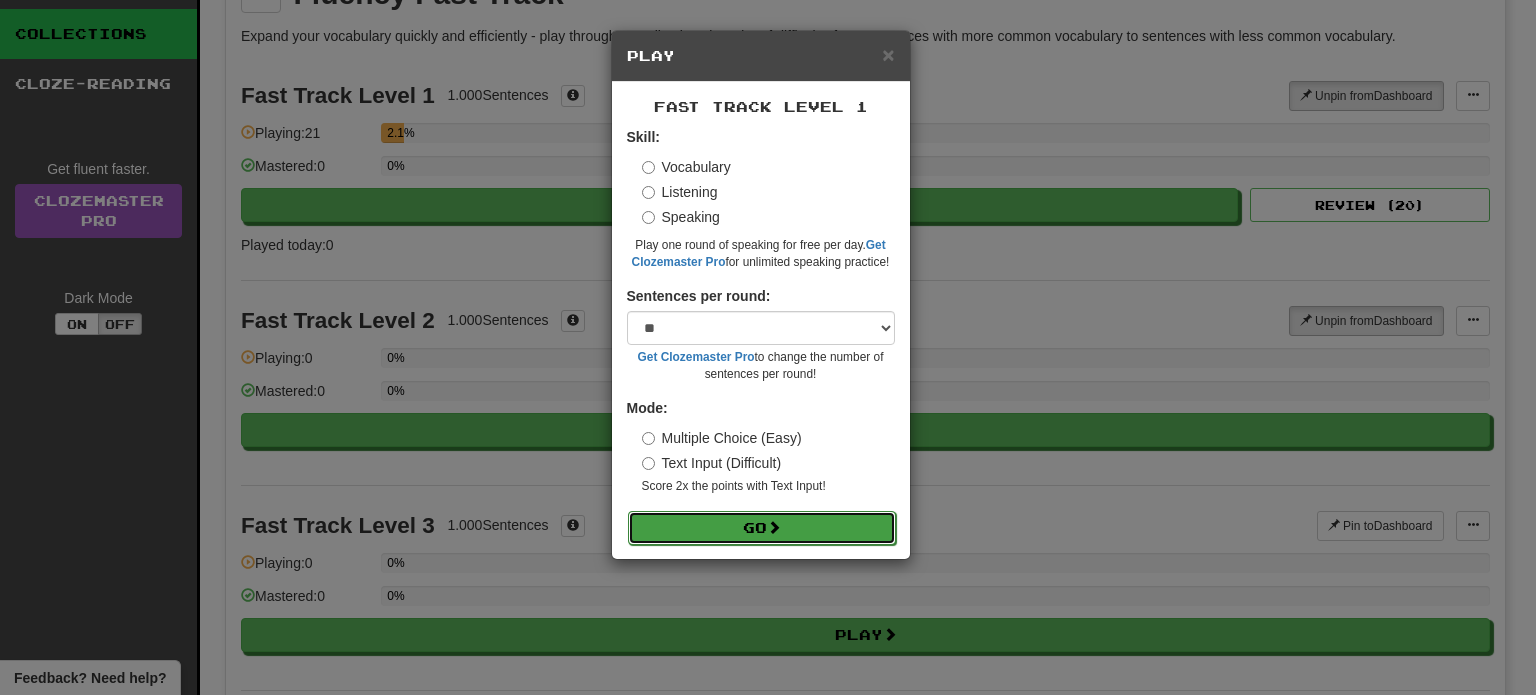 click on "Go" at bounding box center (762, 528) 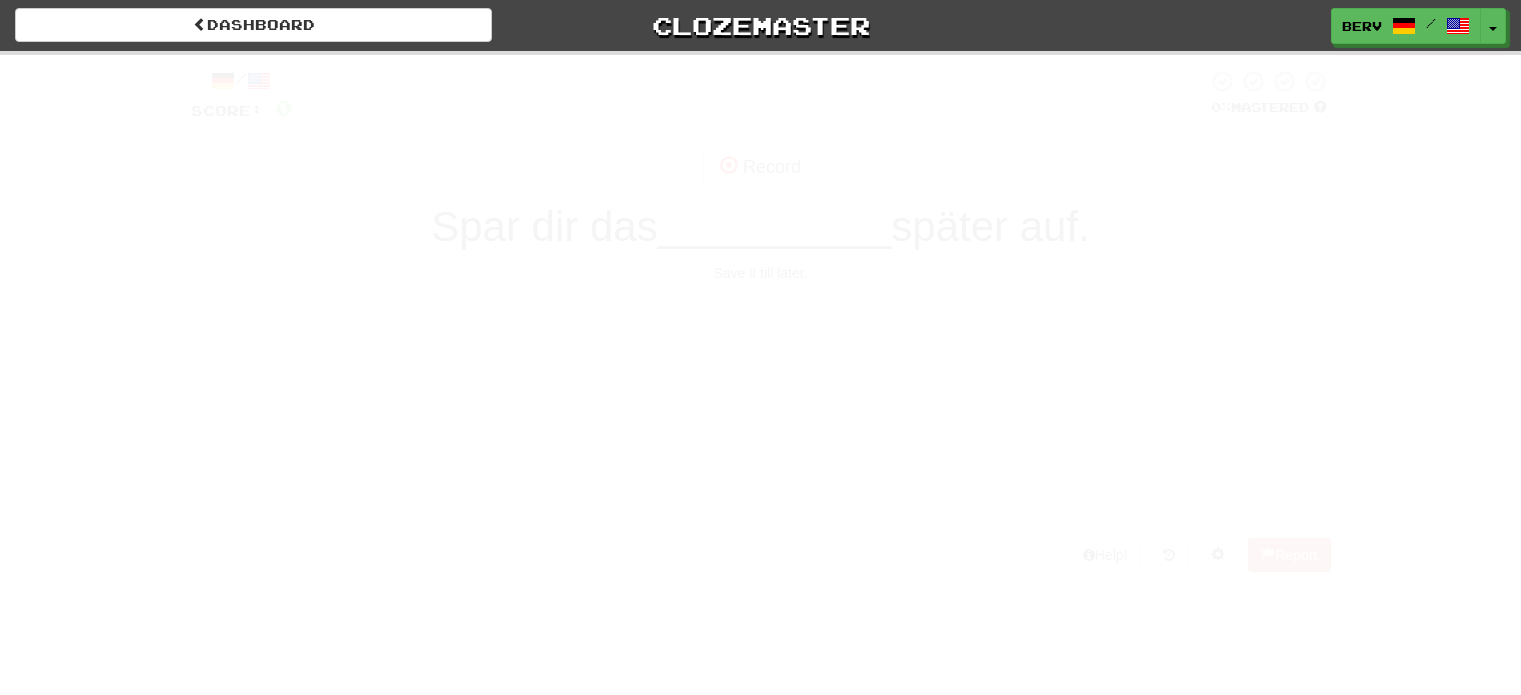 scroll, scrollTop: 0, scrollLeft: 0, axis: both 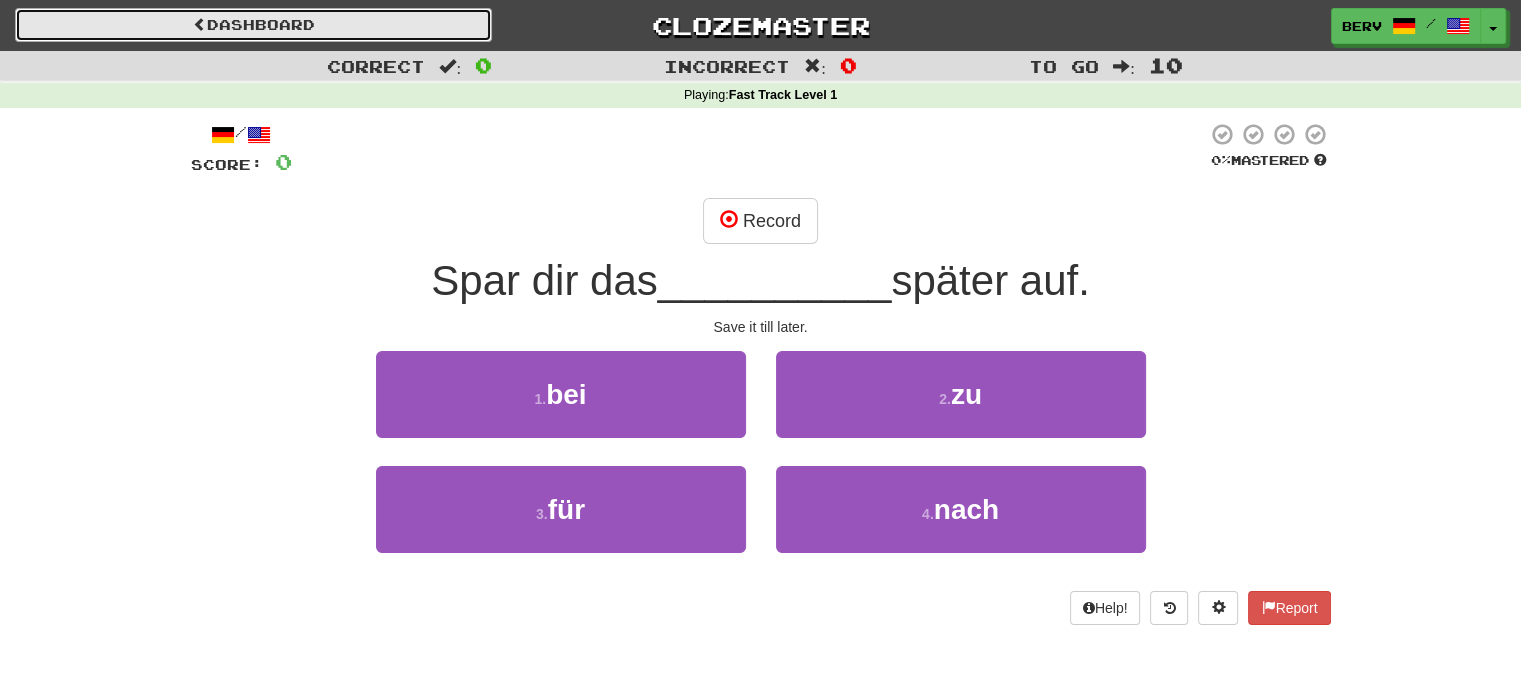 click on "Dashboard" at bounding box center (253, 25) 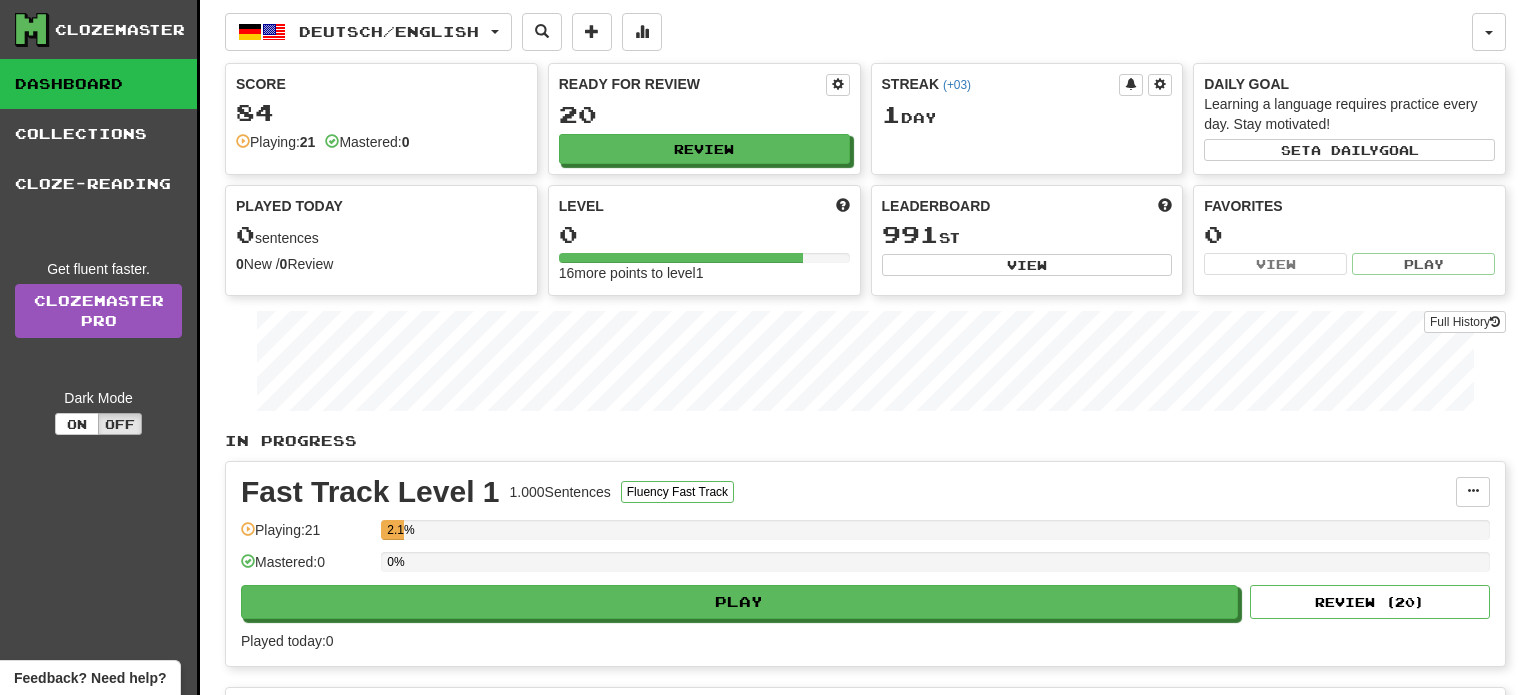 scroll, scrollTop: 0, scrollLeft: 0, axis: both 